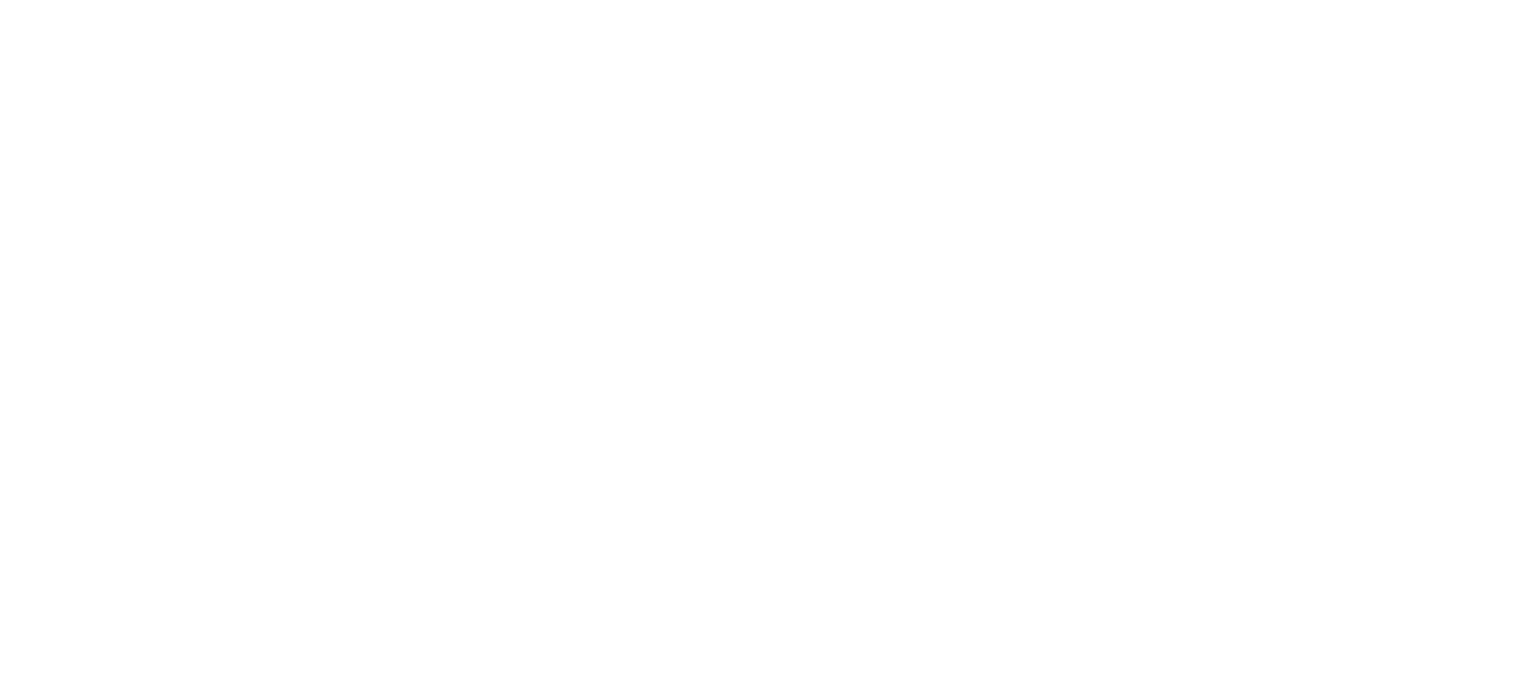 scroll, scrollTop: 0, scrollLeft: 0, axis: both 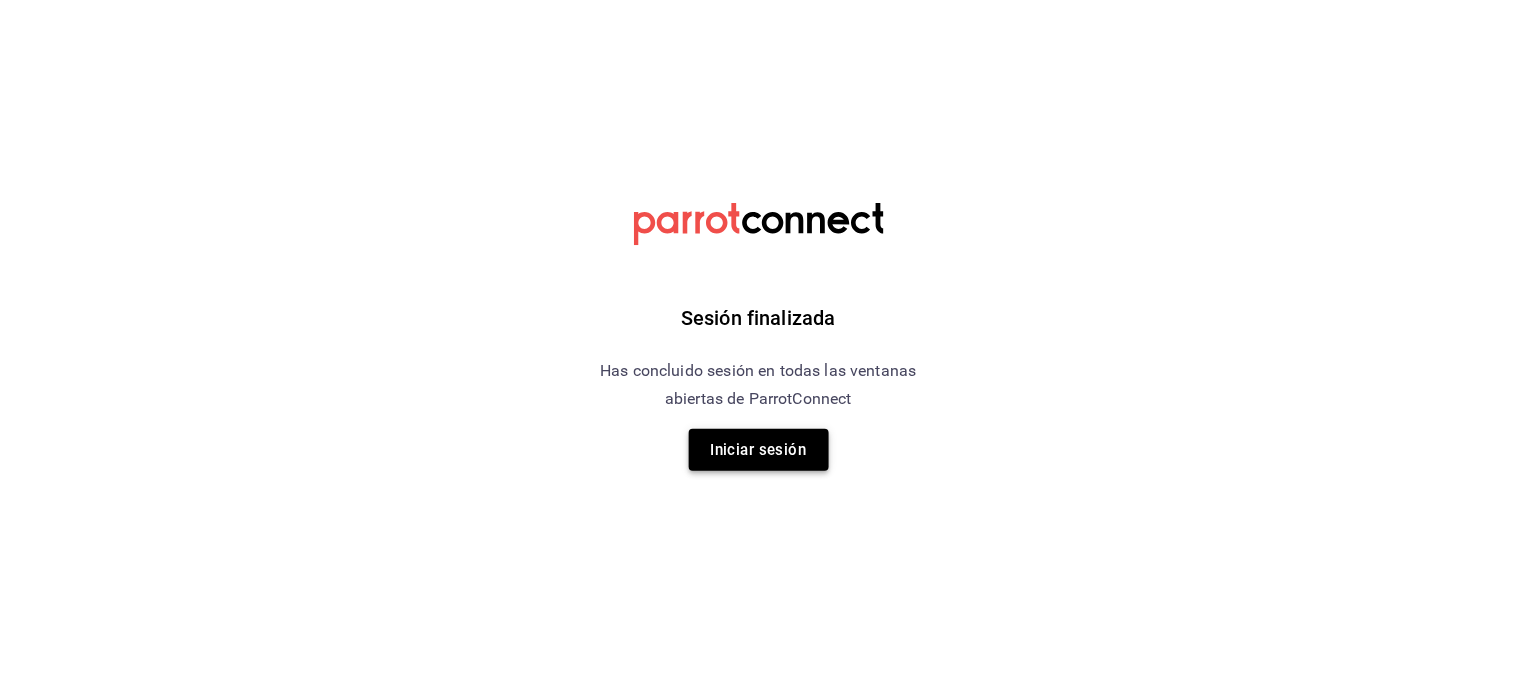 click on "Iniciar sesión" at bounding box center (759, 450) 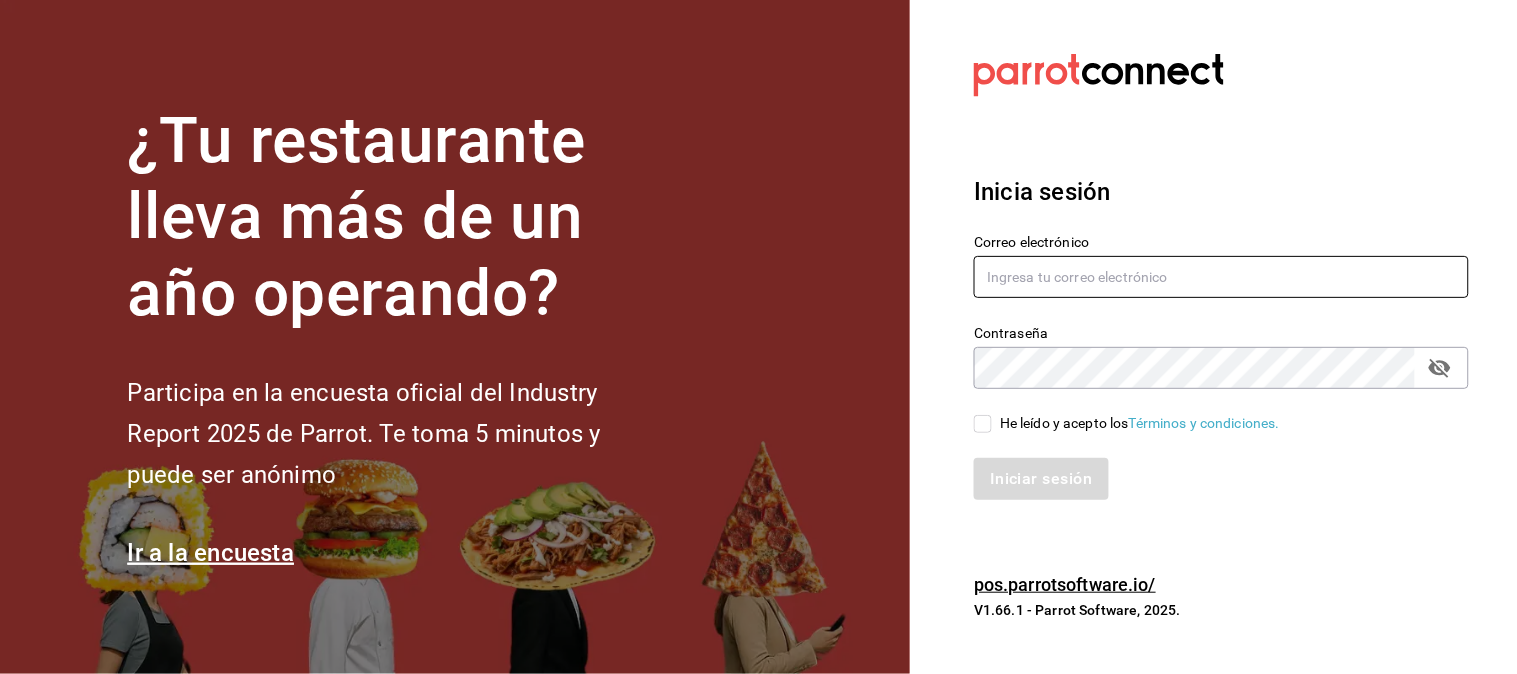type on "moviedo@lemura.com.mx" 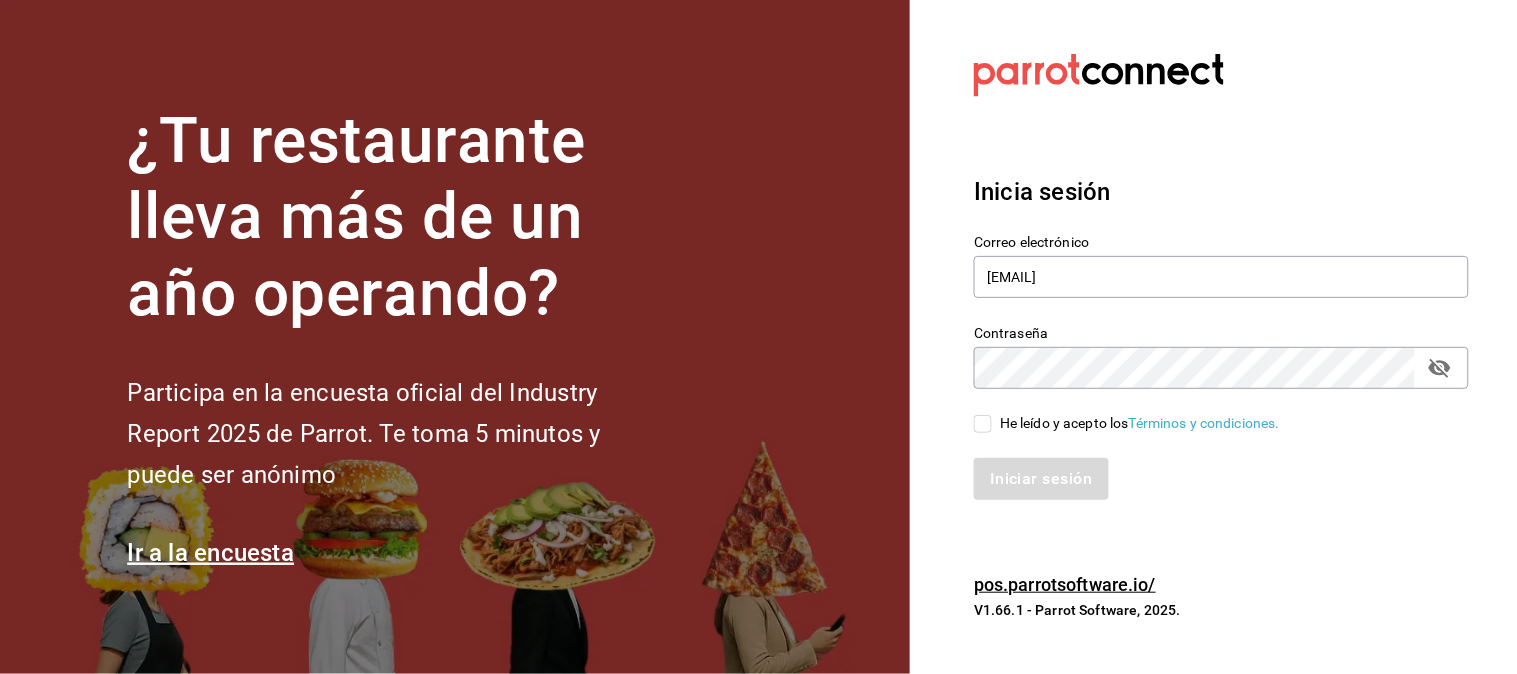 click on "He leído y acepto los  Términos y condiciones." at bounding box center (983, 424) 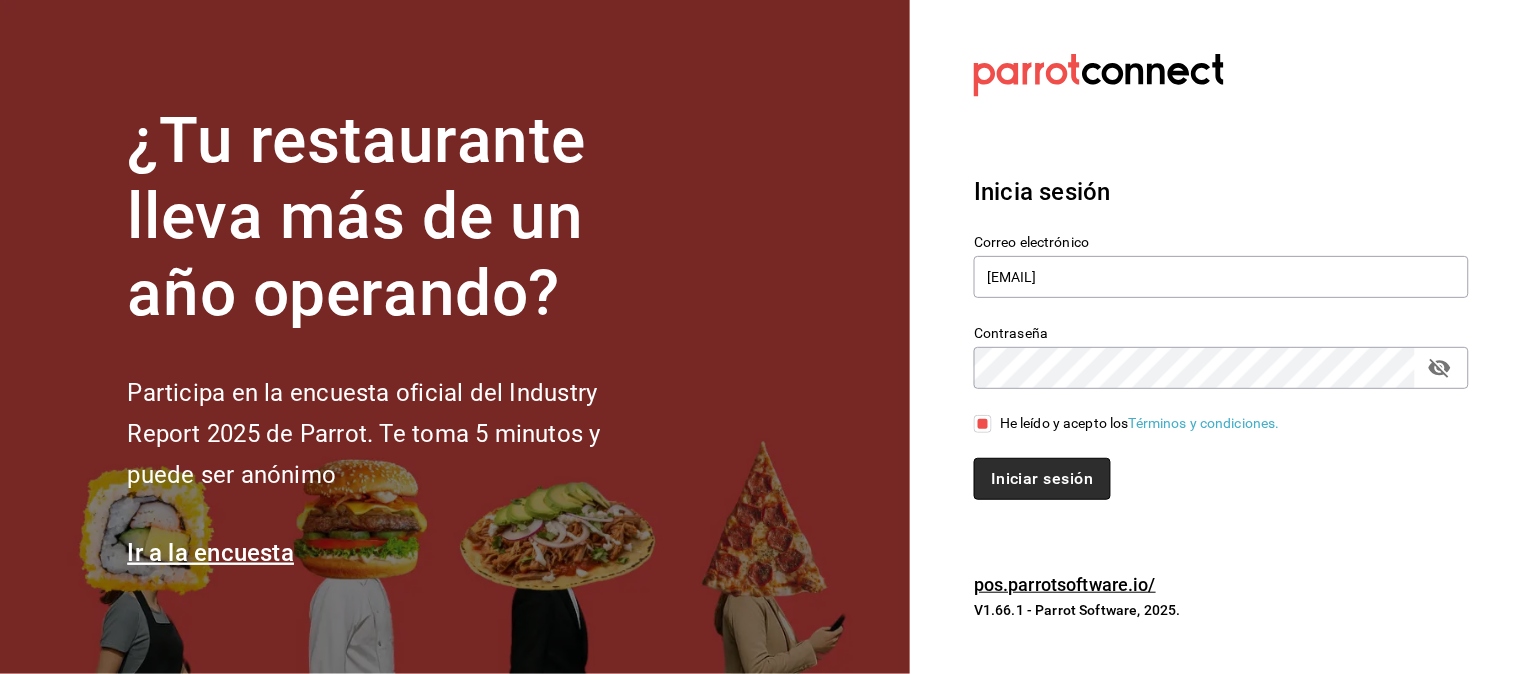 click on "Iniciar sesión" at bounding box center (1042, 479) 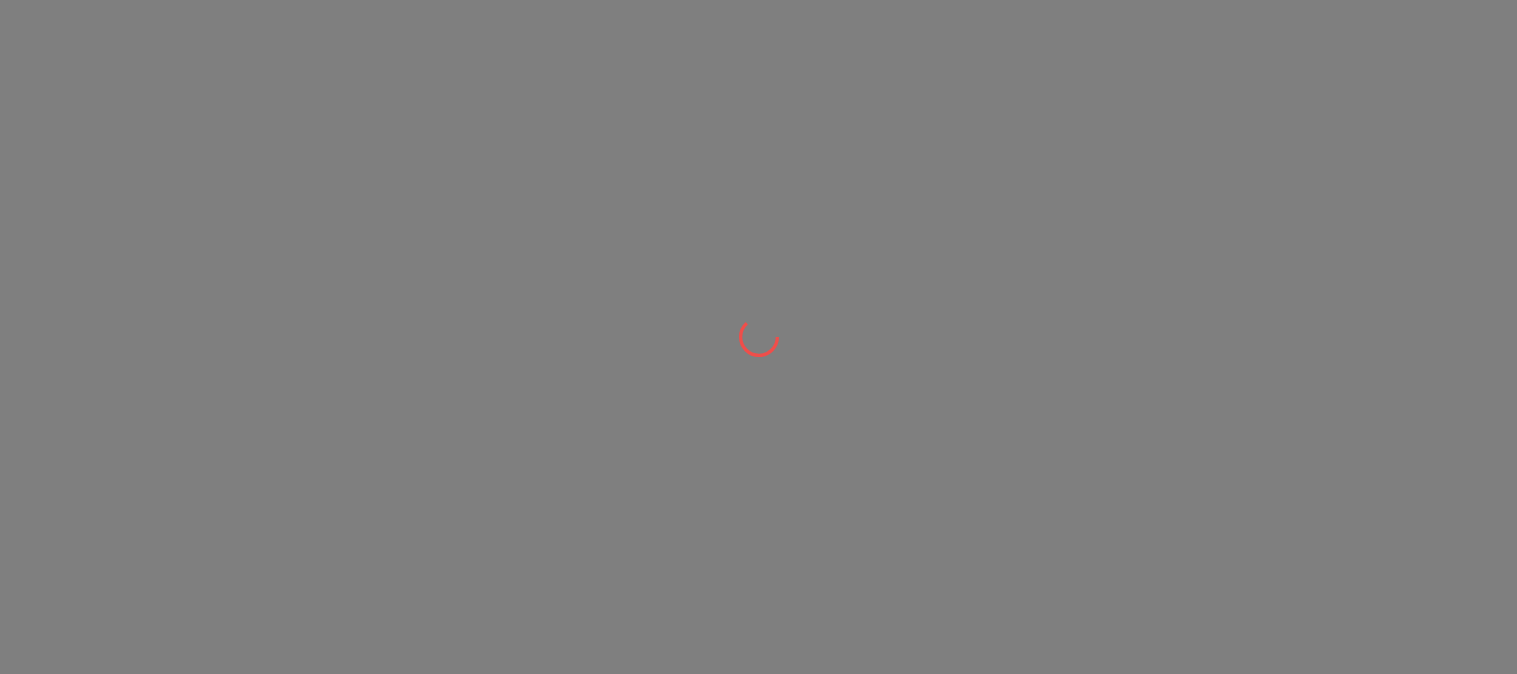 scroll, scrollTop: 0, scrollLeft: 0, axis: both 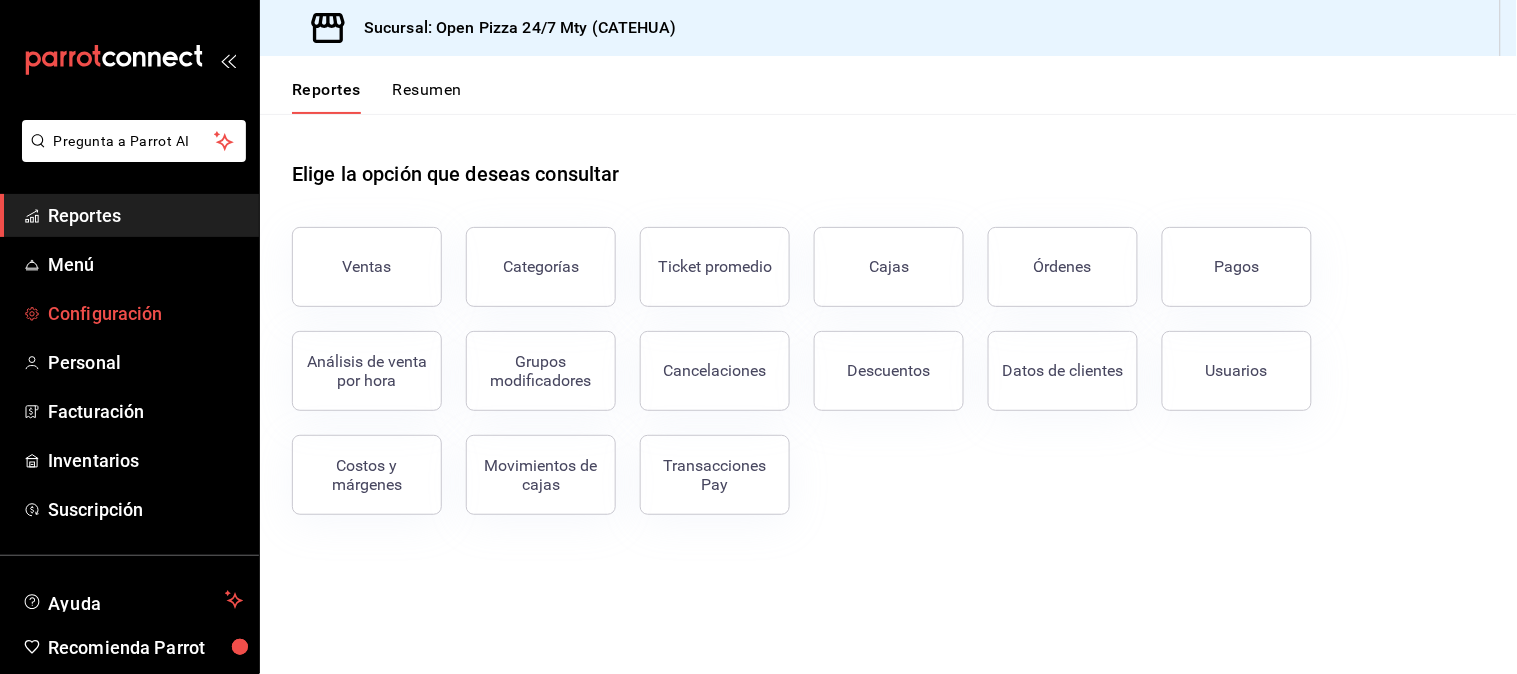 click on "Configuración" at bounding box center [145, 313] 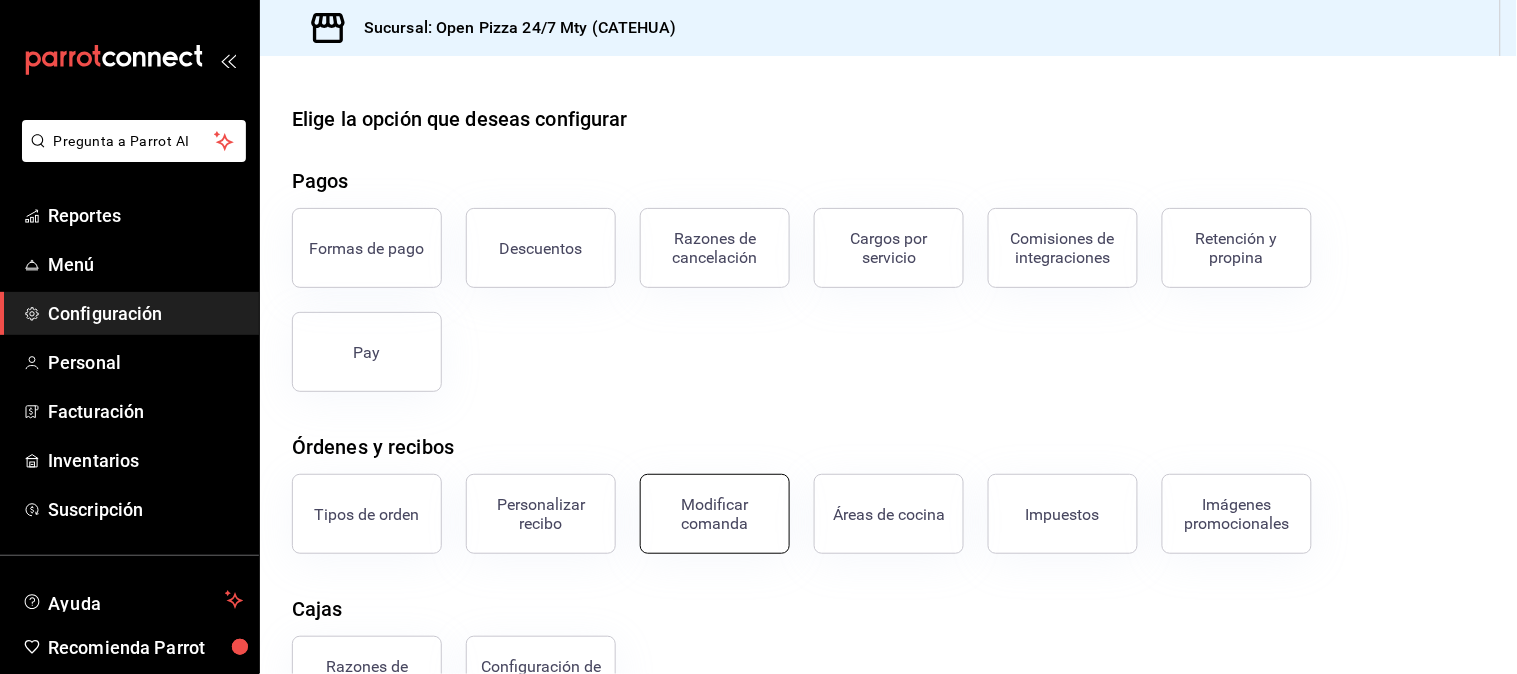 click on "Modificar comanda" at bounding box center (715, 514) 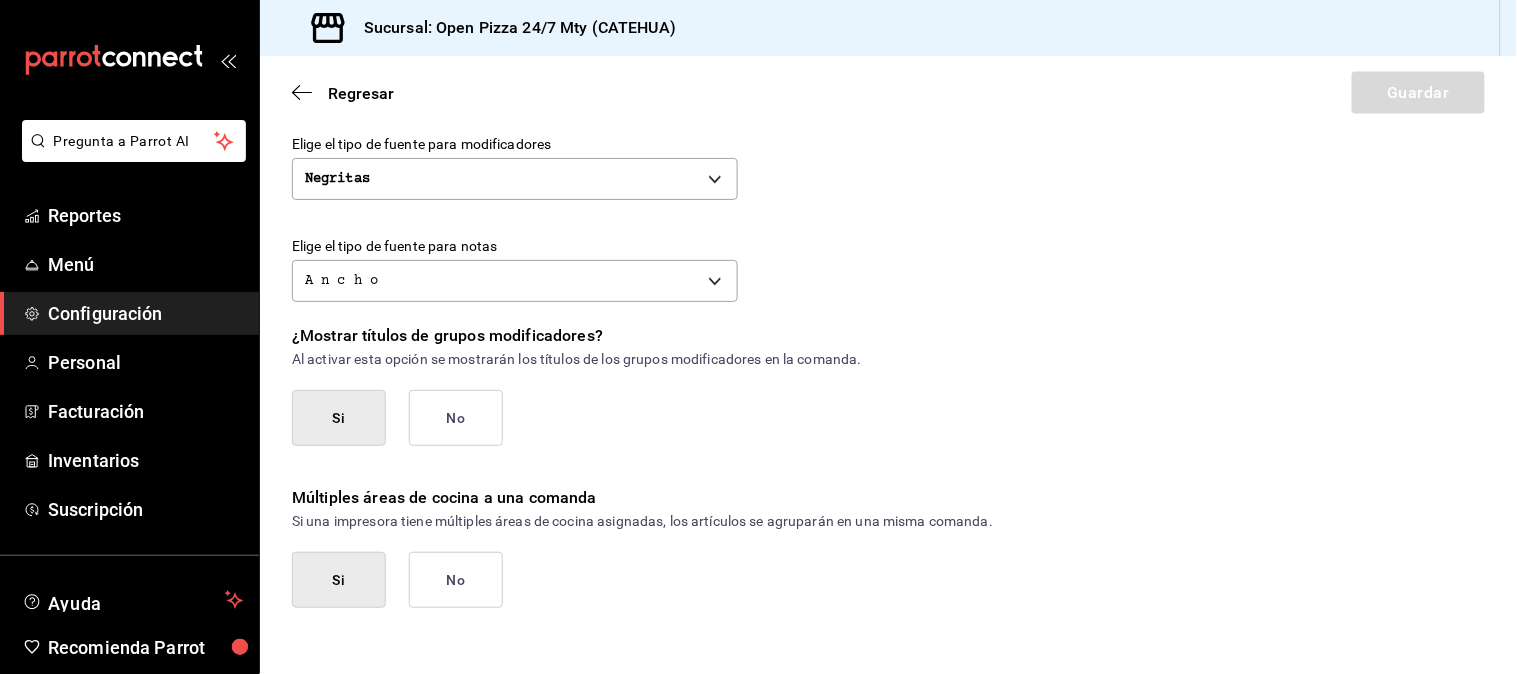 scroll, scrollTop: 922, scrollLeft: 0, axis: vertical 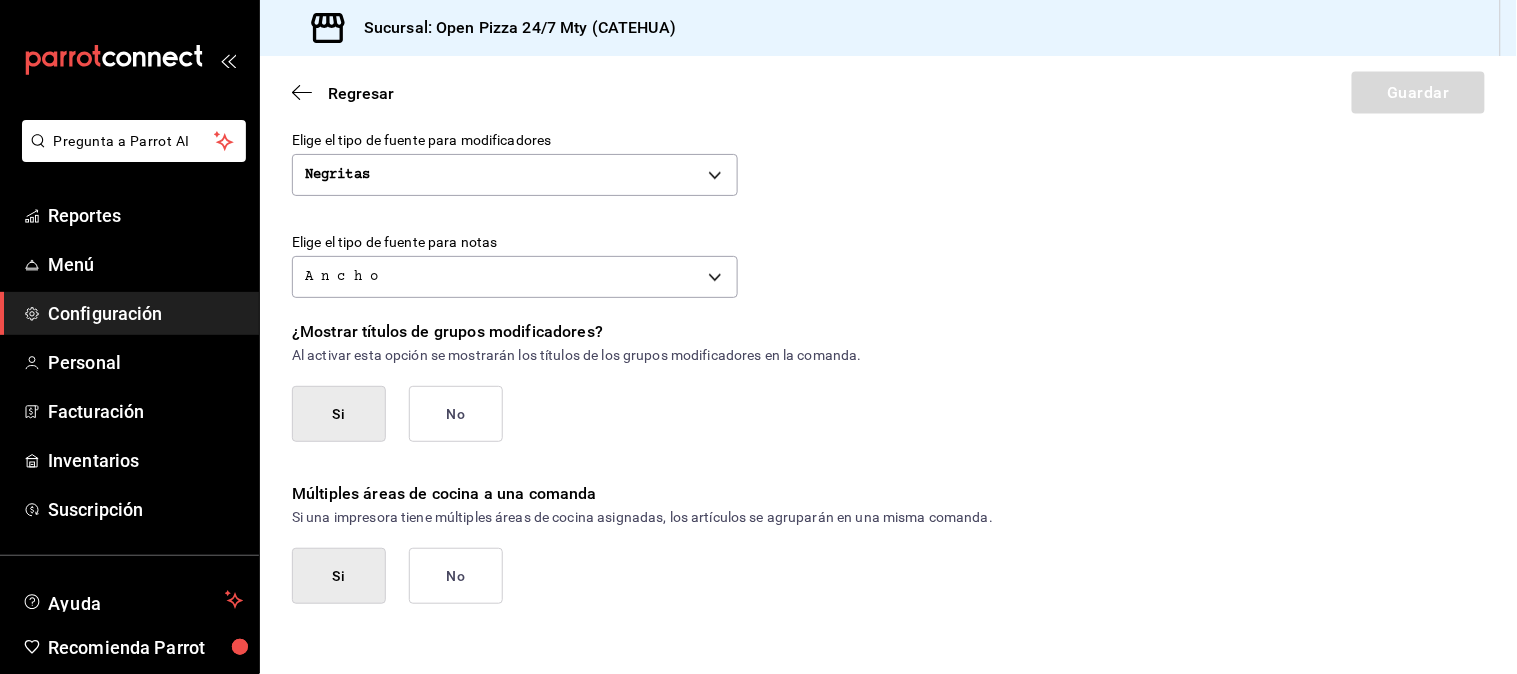 click on "Si" at bounding box center [339, 414] 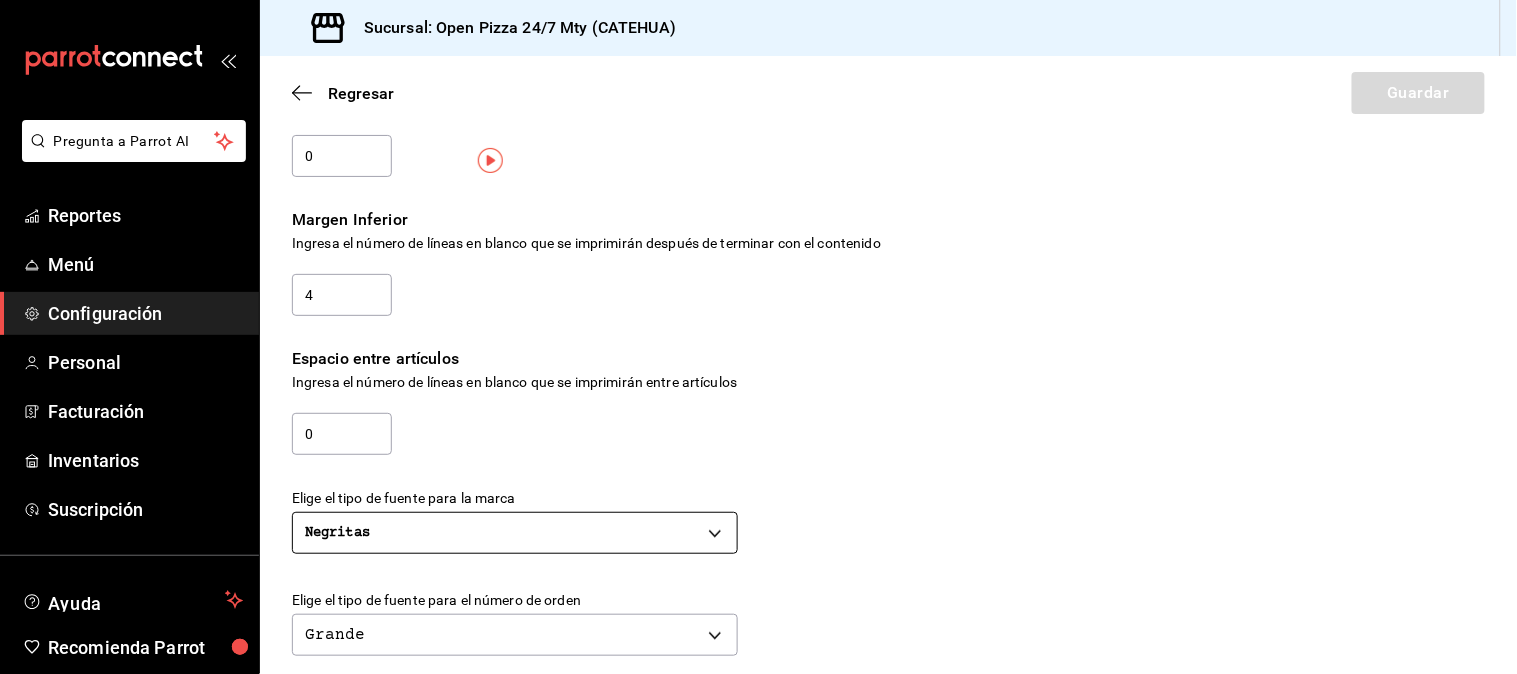 scroll, scrollTop: 0, scrollLeft: 0, axis: both 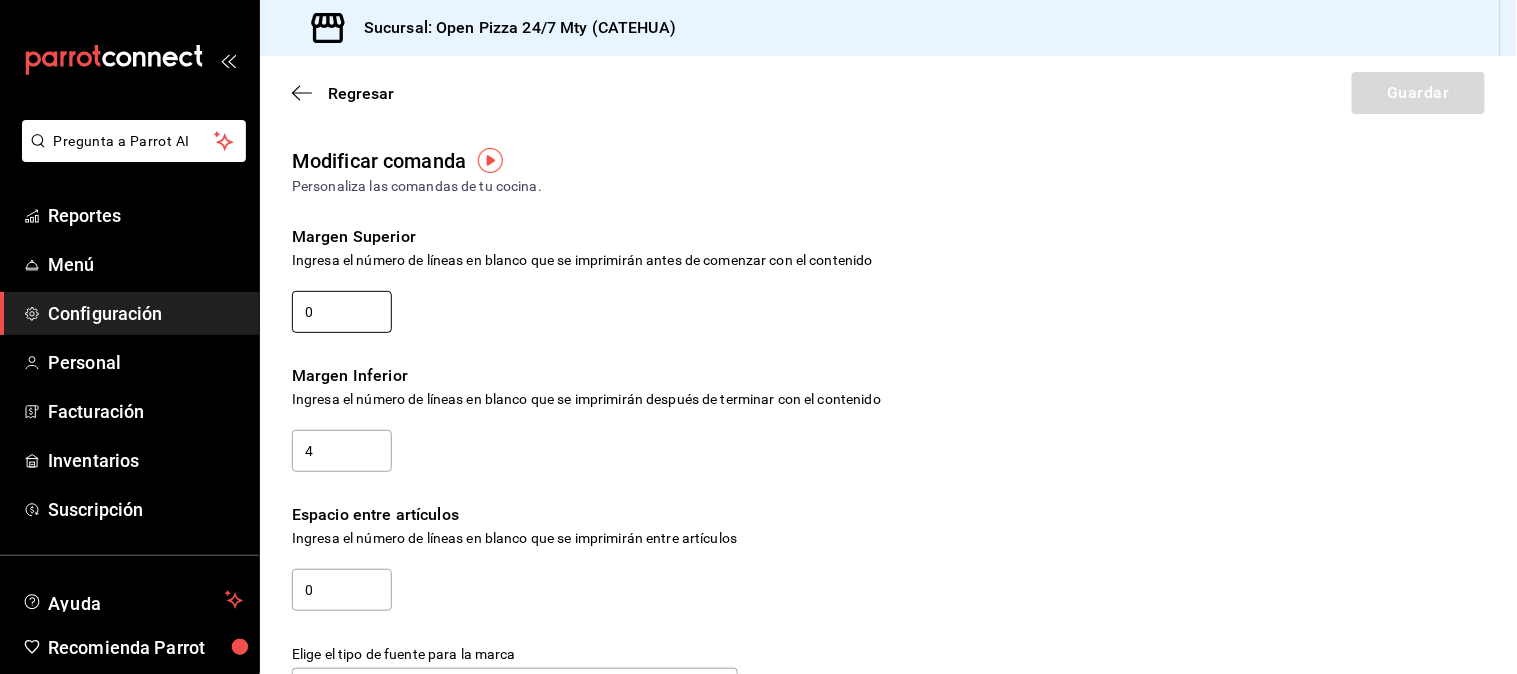 click on "0" at bounding box center (342, 312) 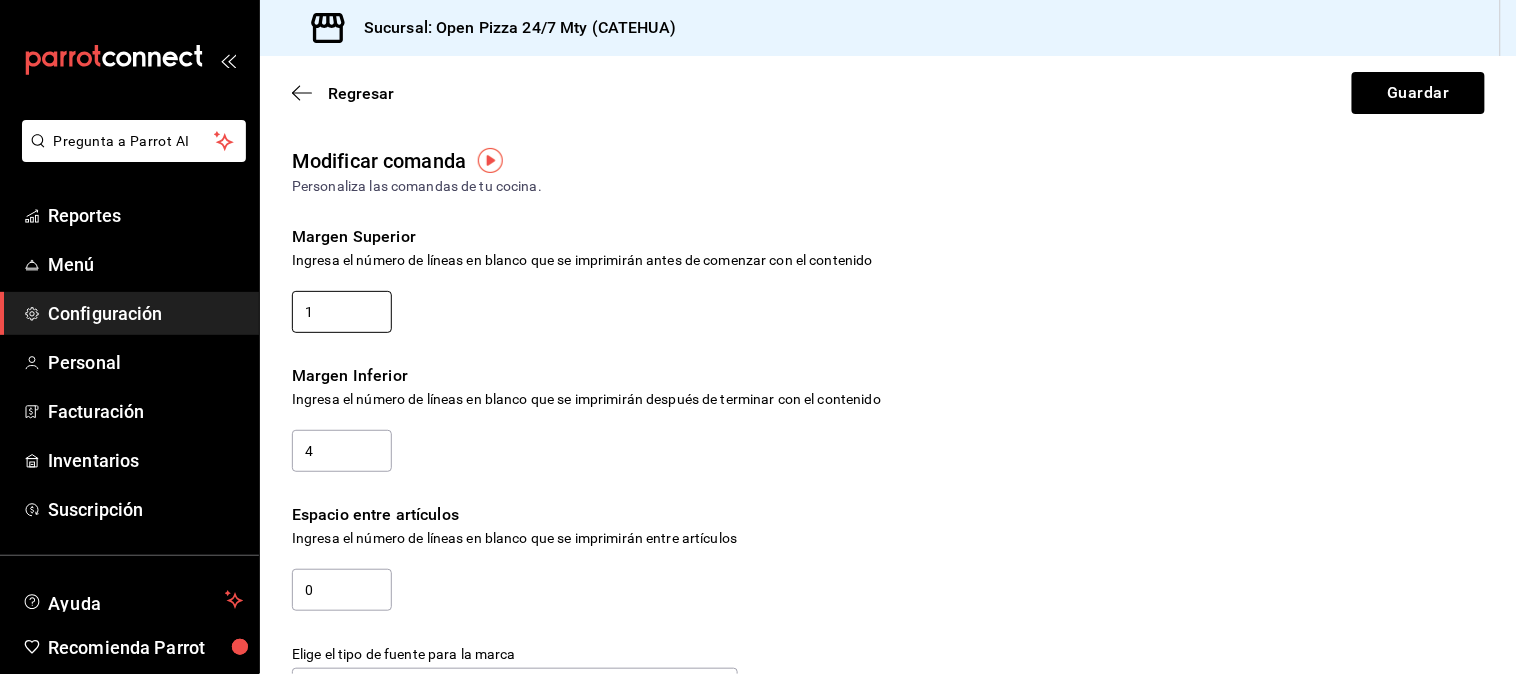 type on "1" 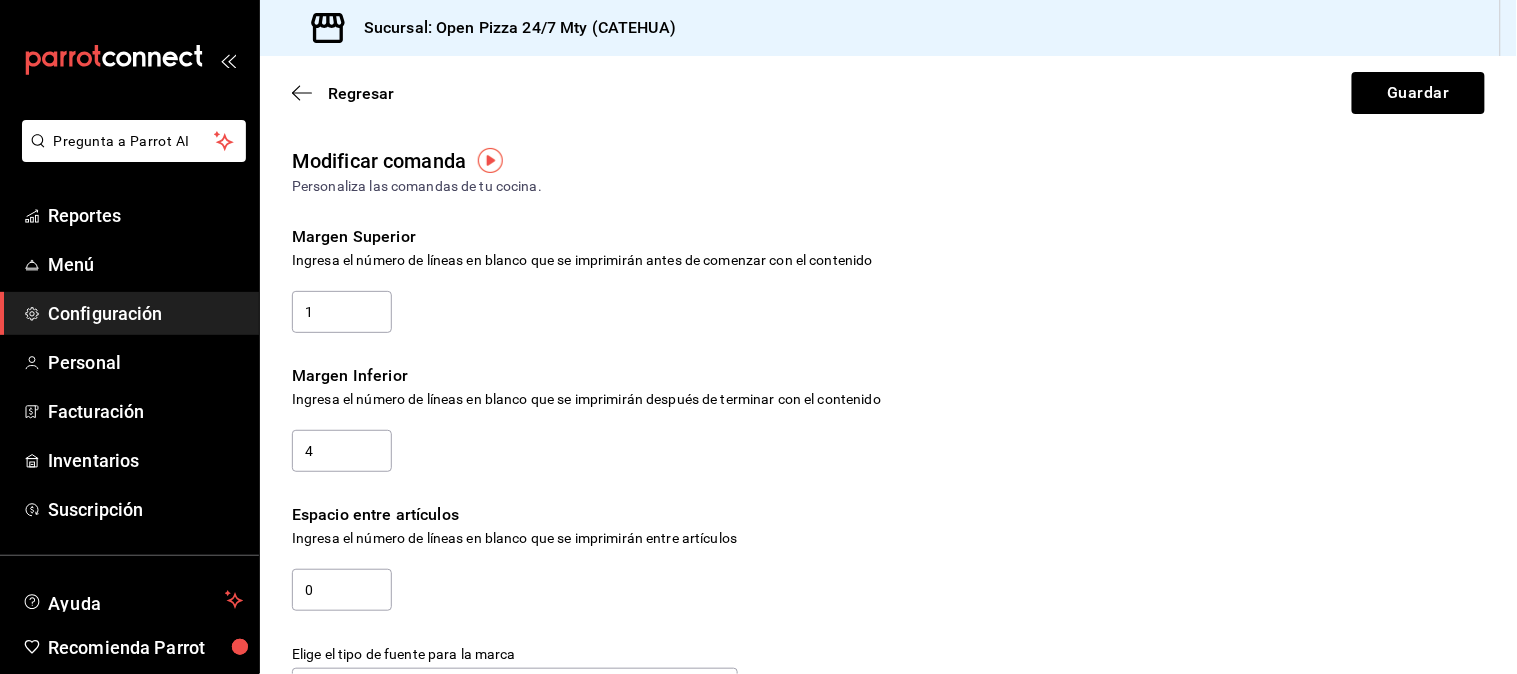 click on "Margen Inferior Ingresa el número de líneas en blanco que se imprimirán después de terminar con el contenido 4" at bounding box center [872, 405] 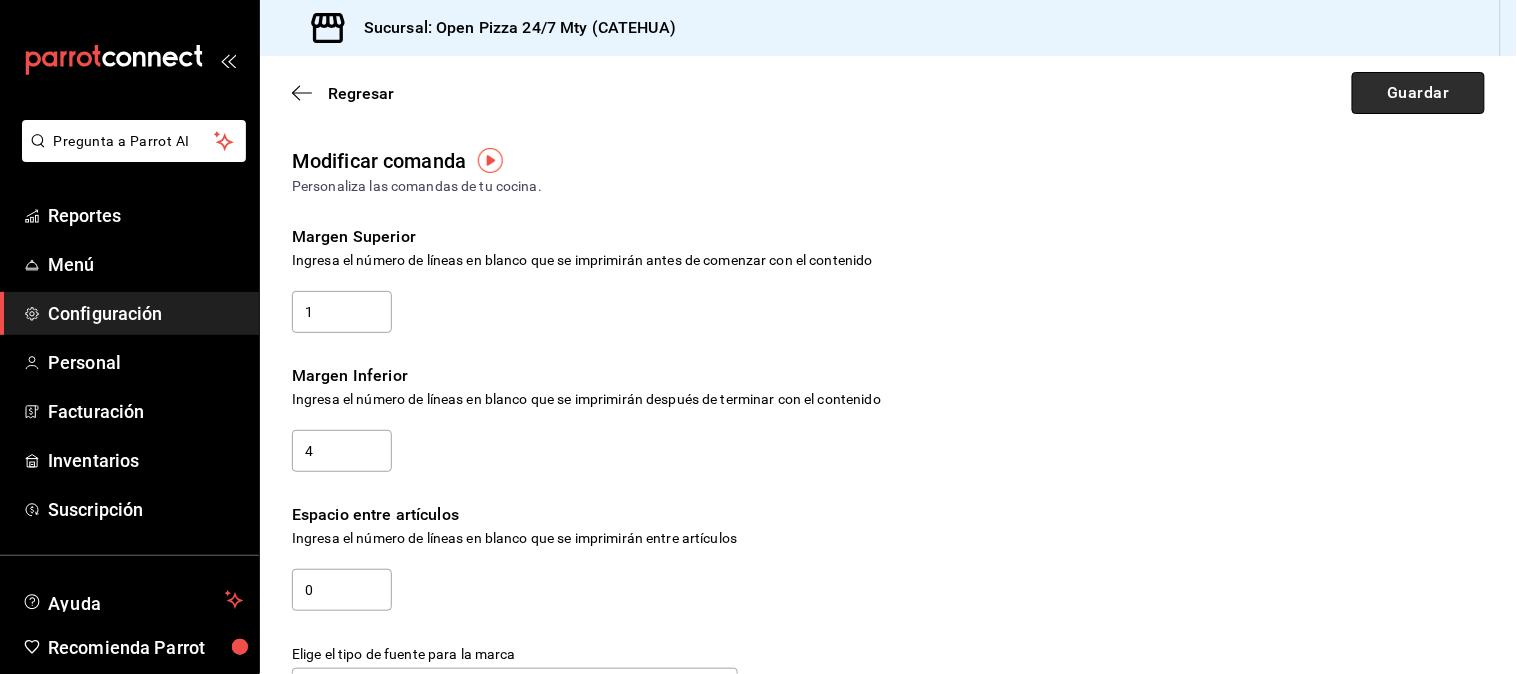 click on "Guardar" at bounding box center [1418, 93] 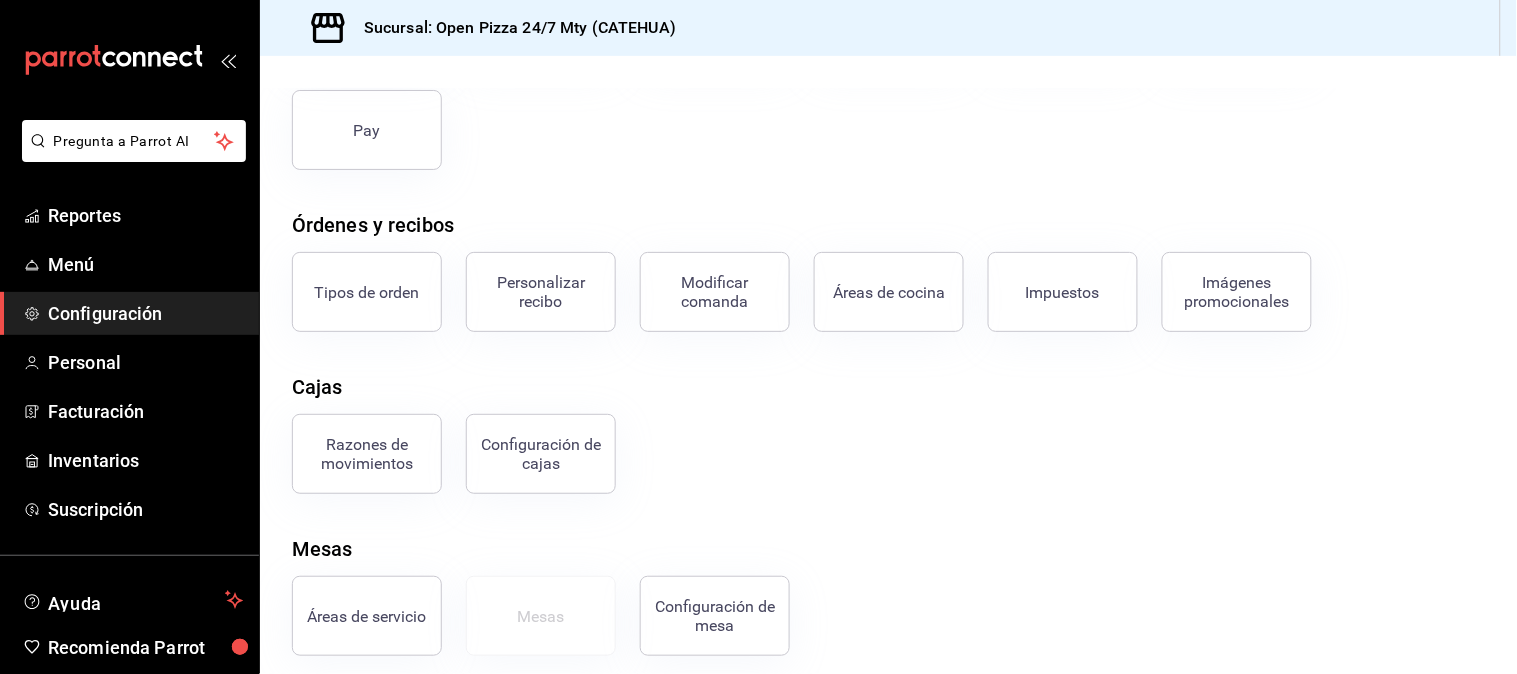 scroll, scrollTop: 235, scrollLeft: 0, axis: vertical 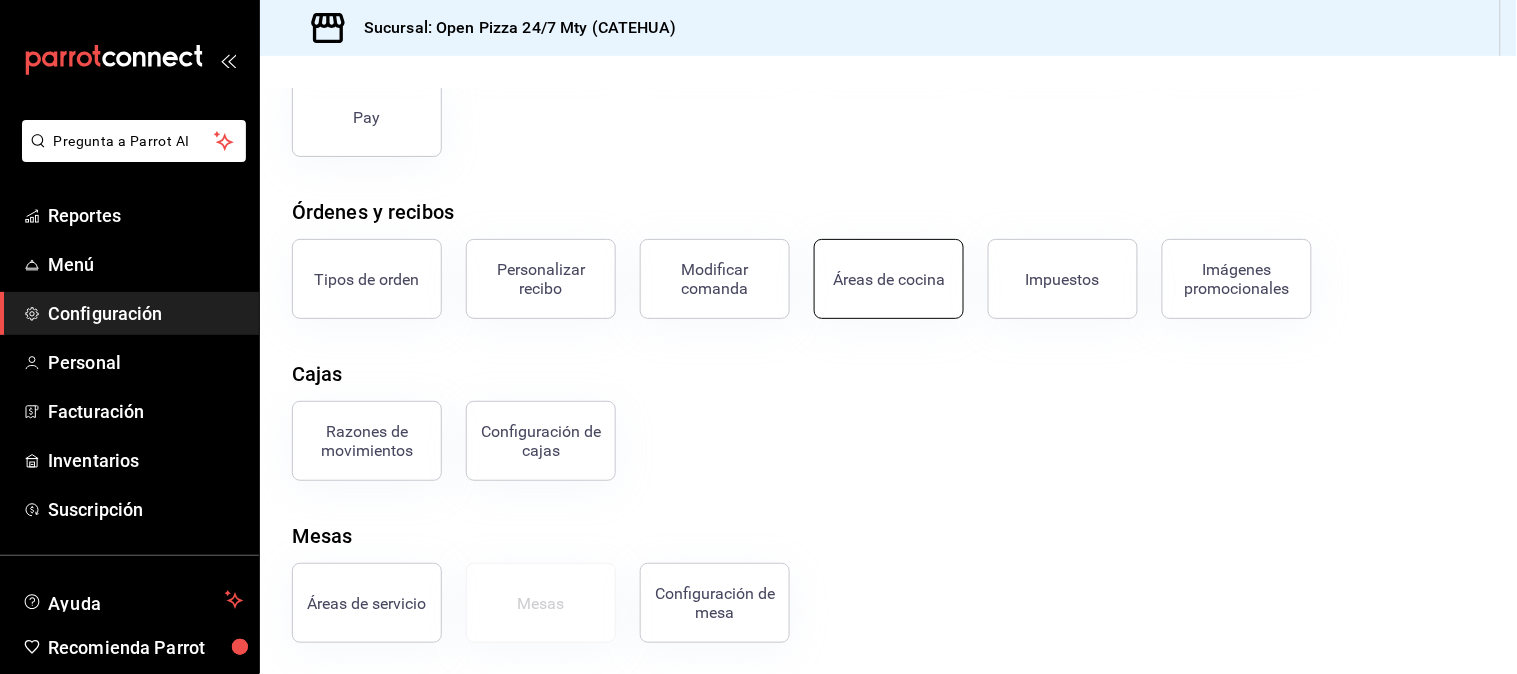 click on "Áreas de cocina" at bounding box center (889, 279) 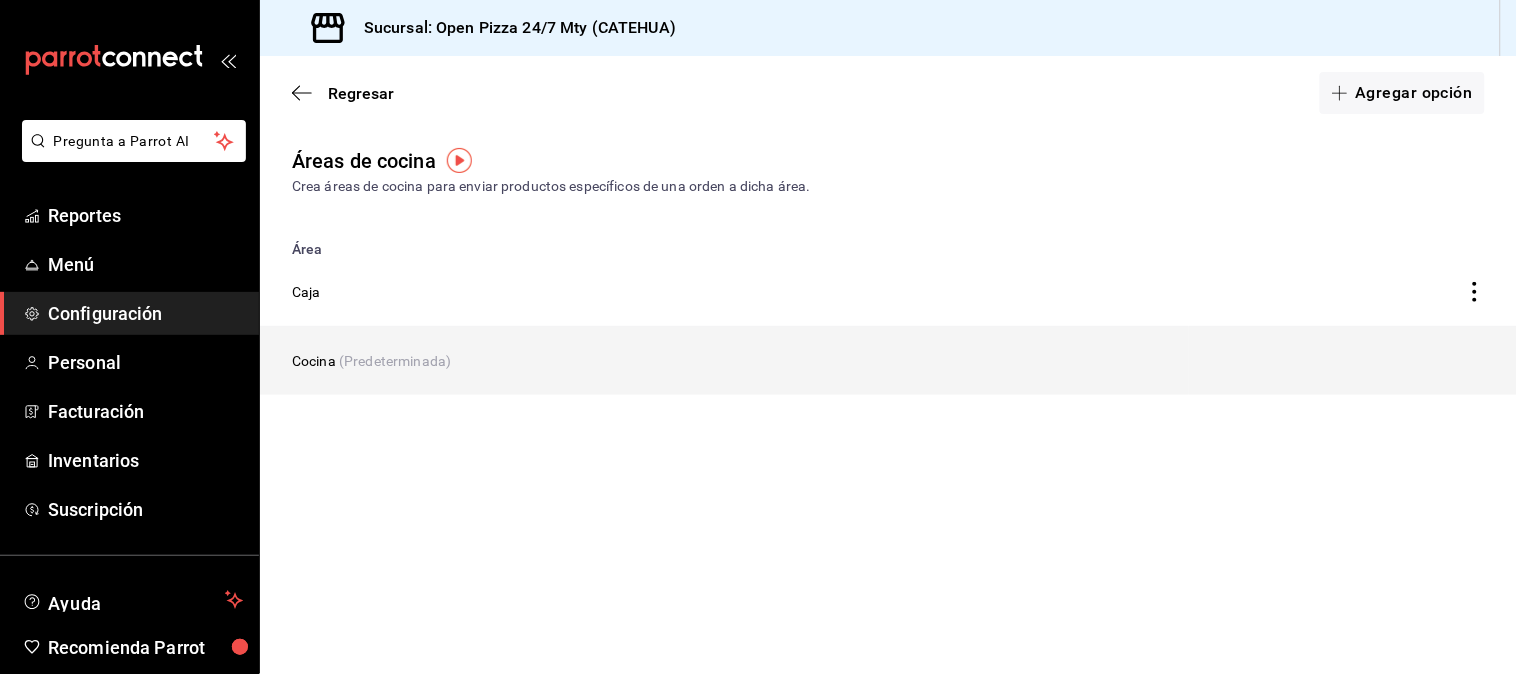 click on "Cocina   (Predeterminada)" at bounding box center [724, 361] 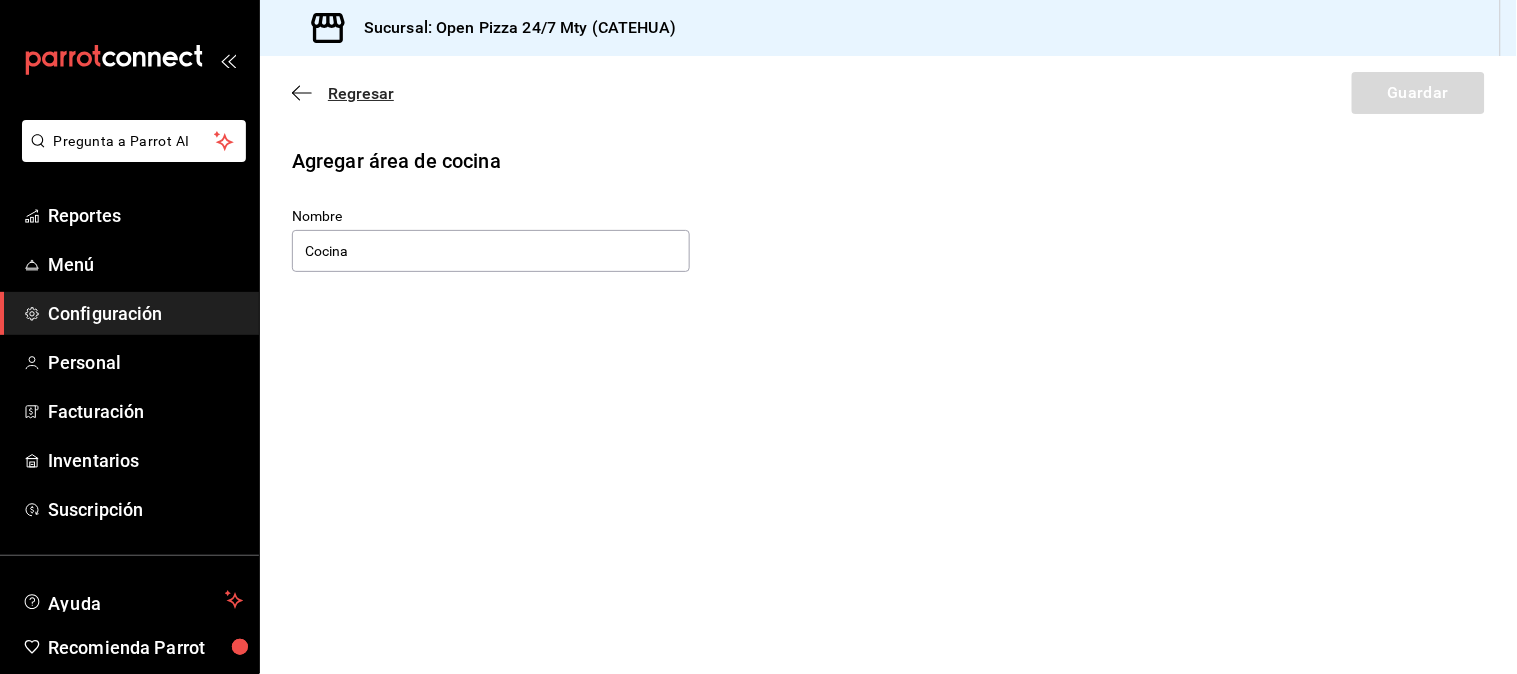click 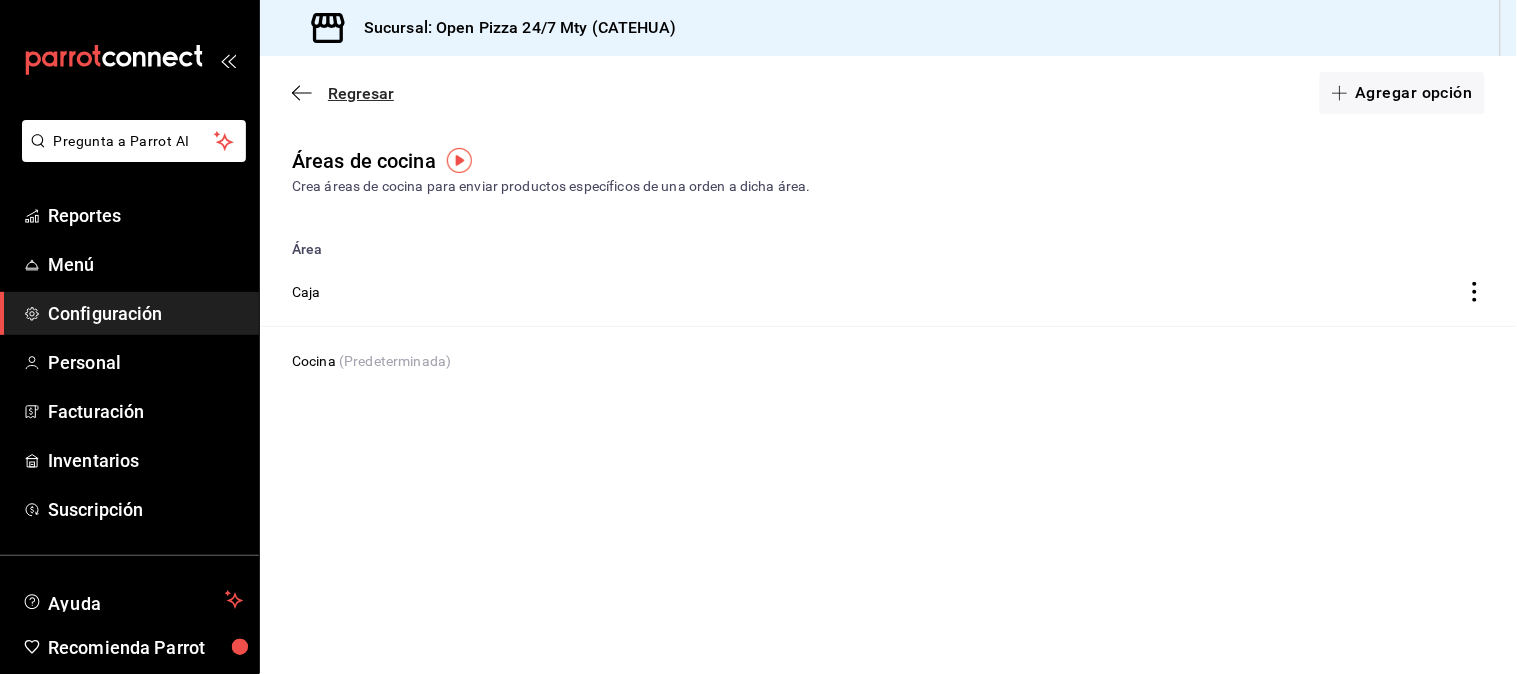 click 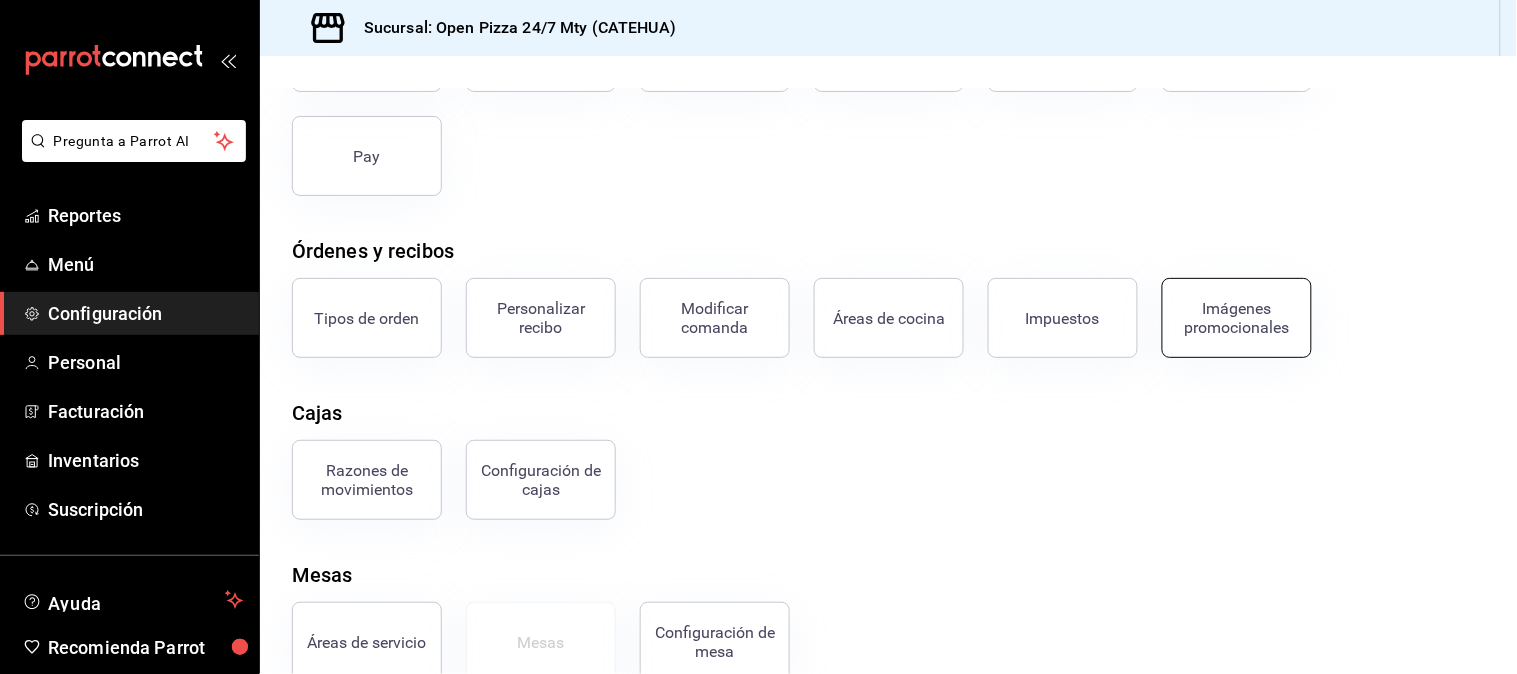 scroll, scrollTop: 235, scrollLeft: 0, axis: vertical 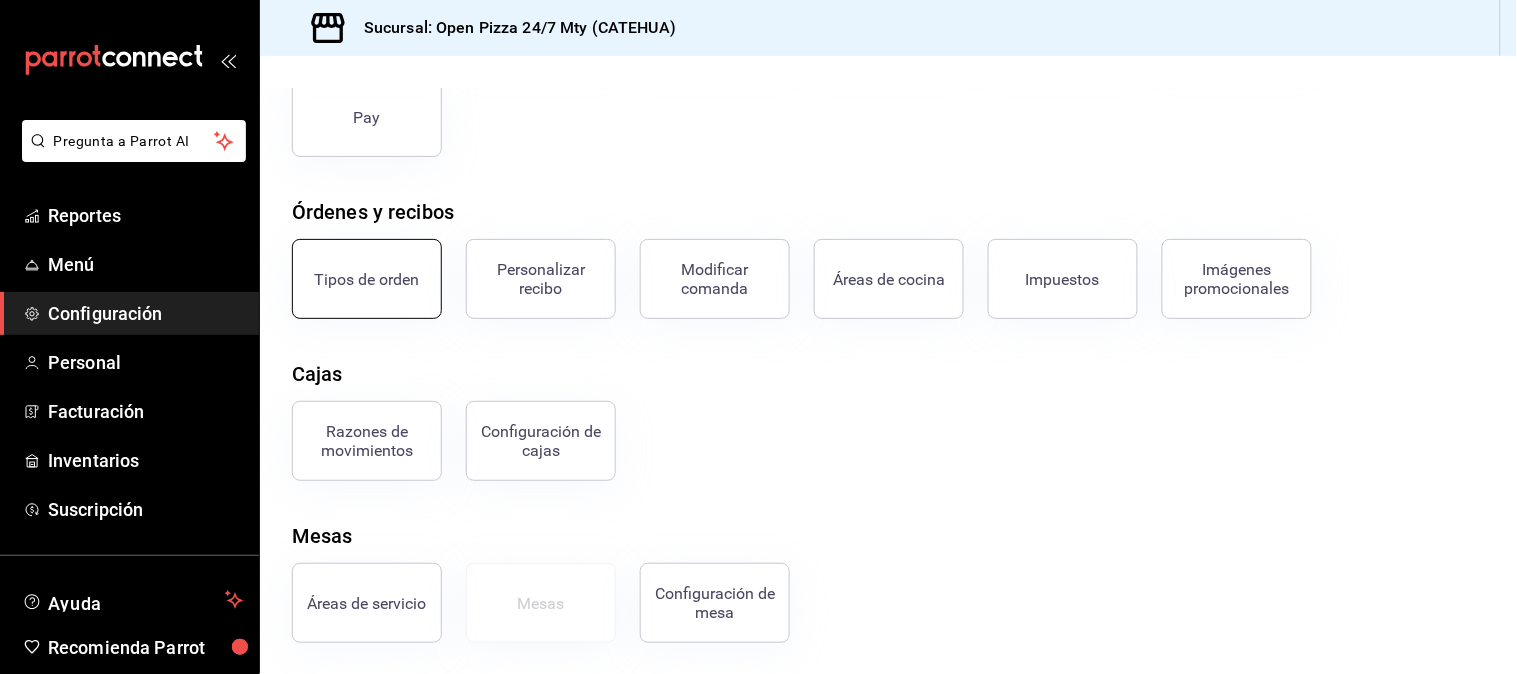 click on "Tipos de orden" at bounding box center (367, 279) 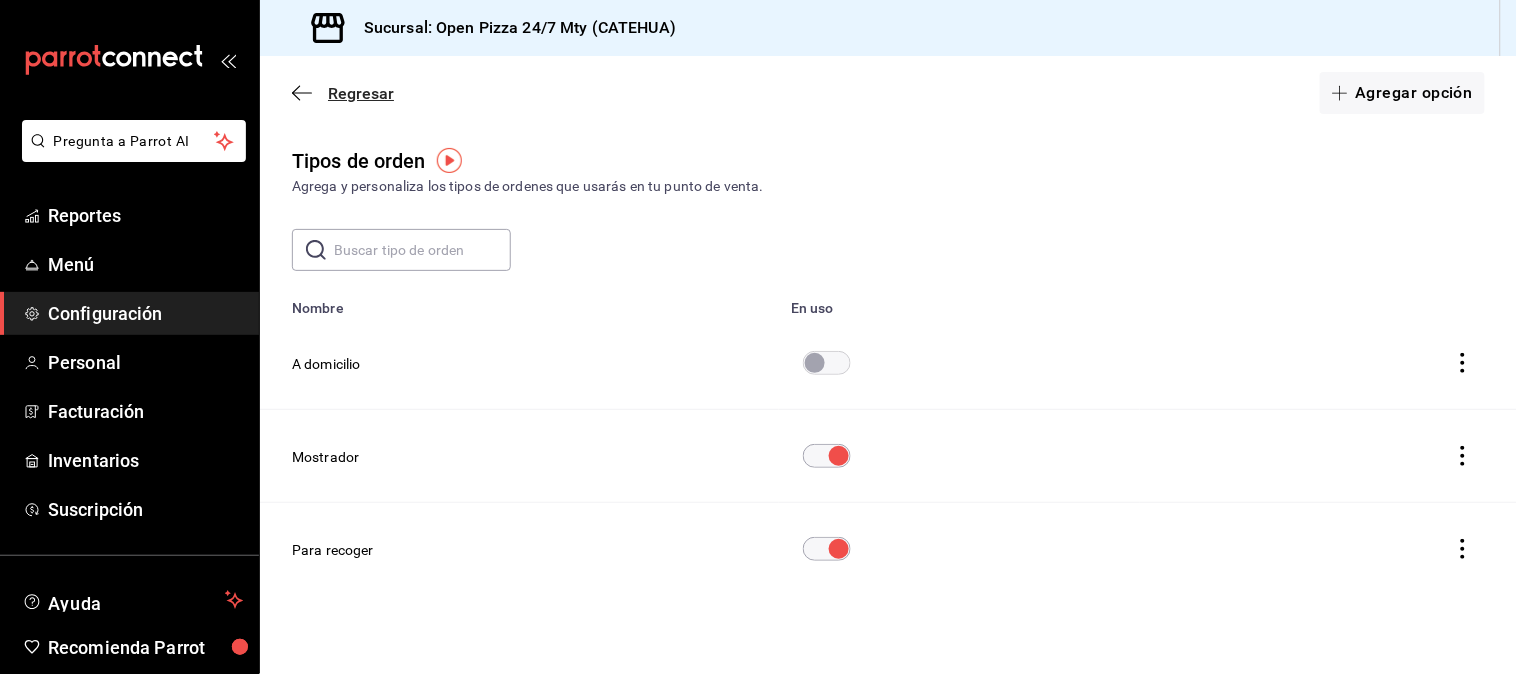 click 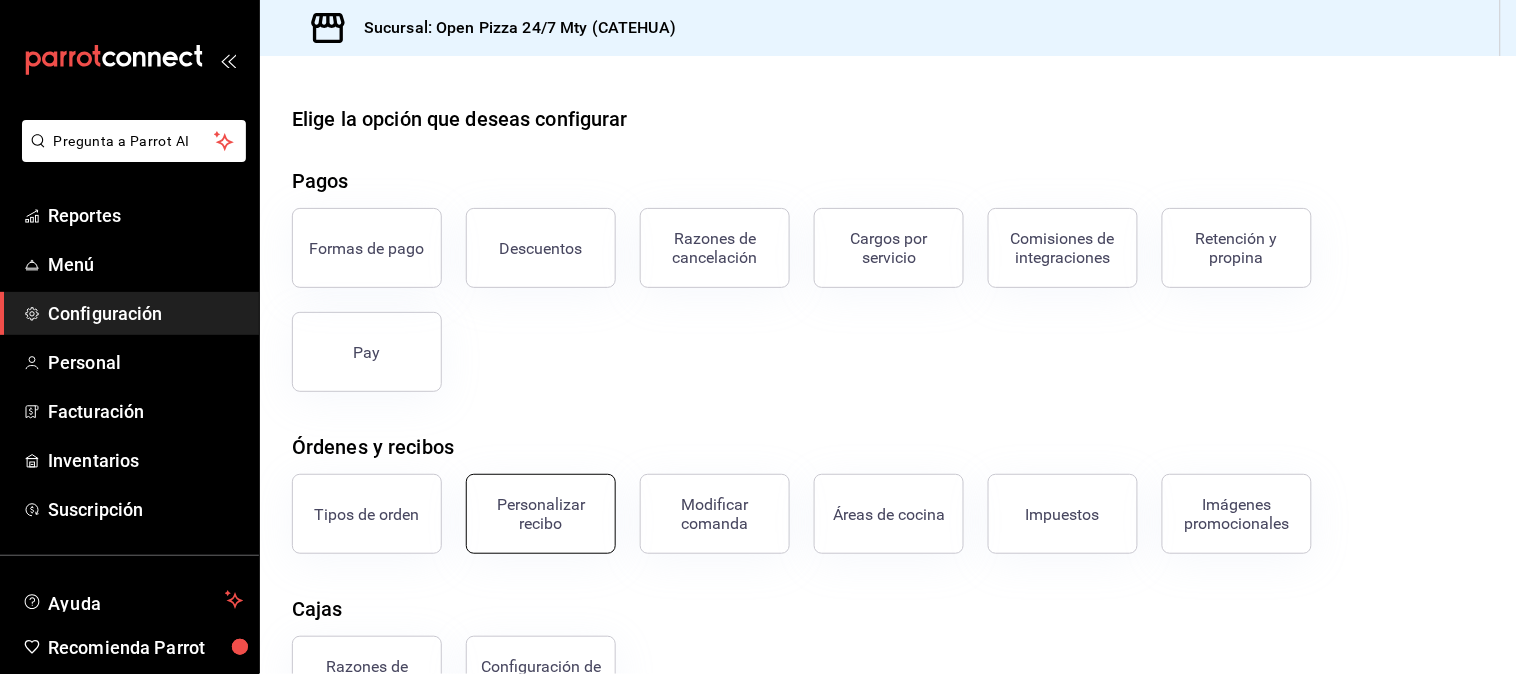click on "Personalizar recibo" at bounding box center (541, 514) 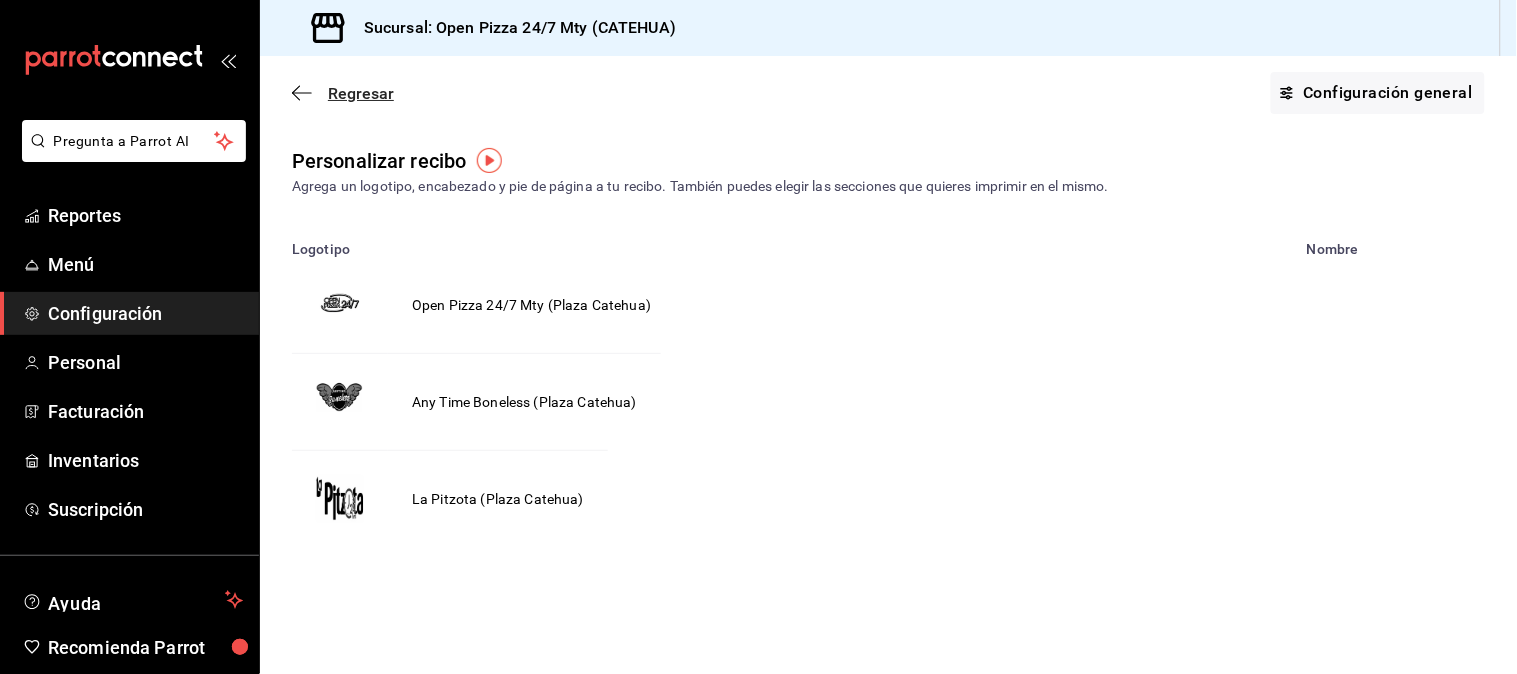 click 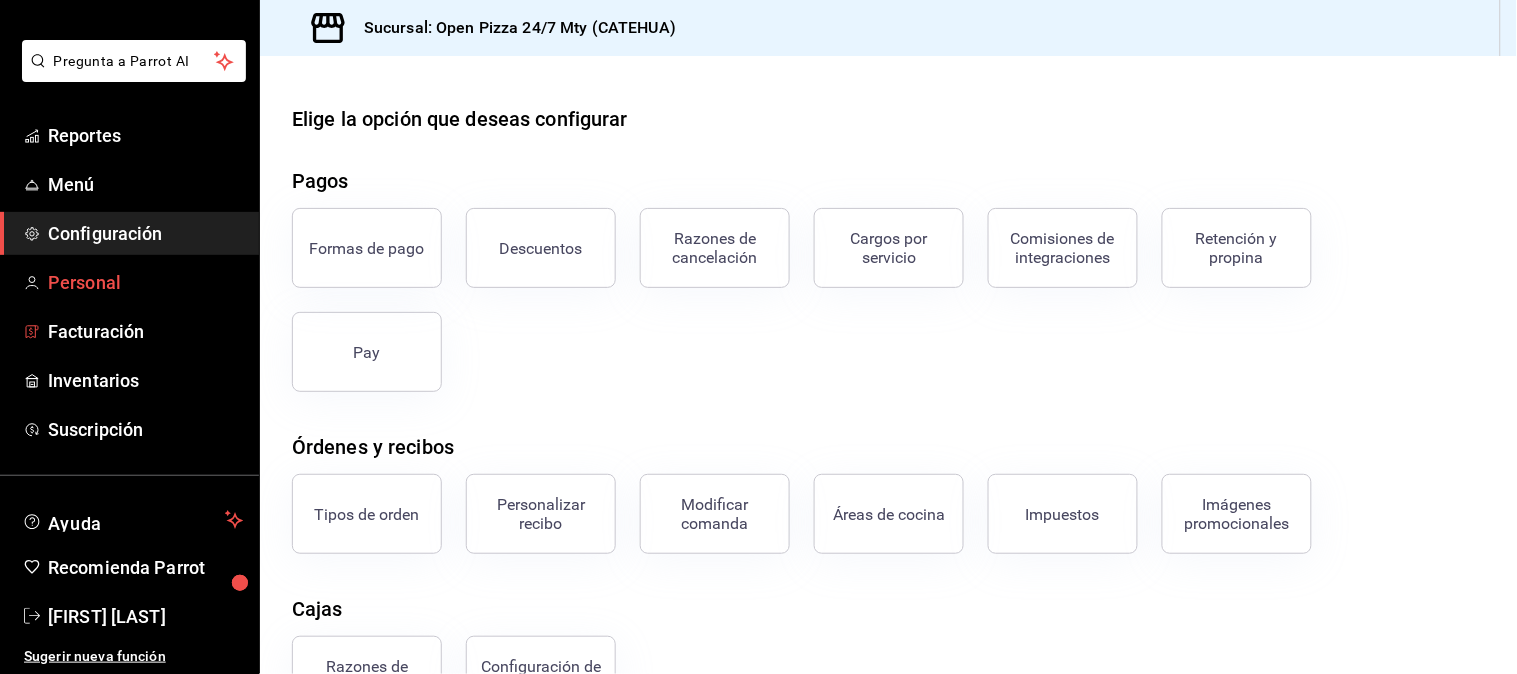 scroll, scrollTop: 80, scrollLeft: 0, axis: vertical 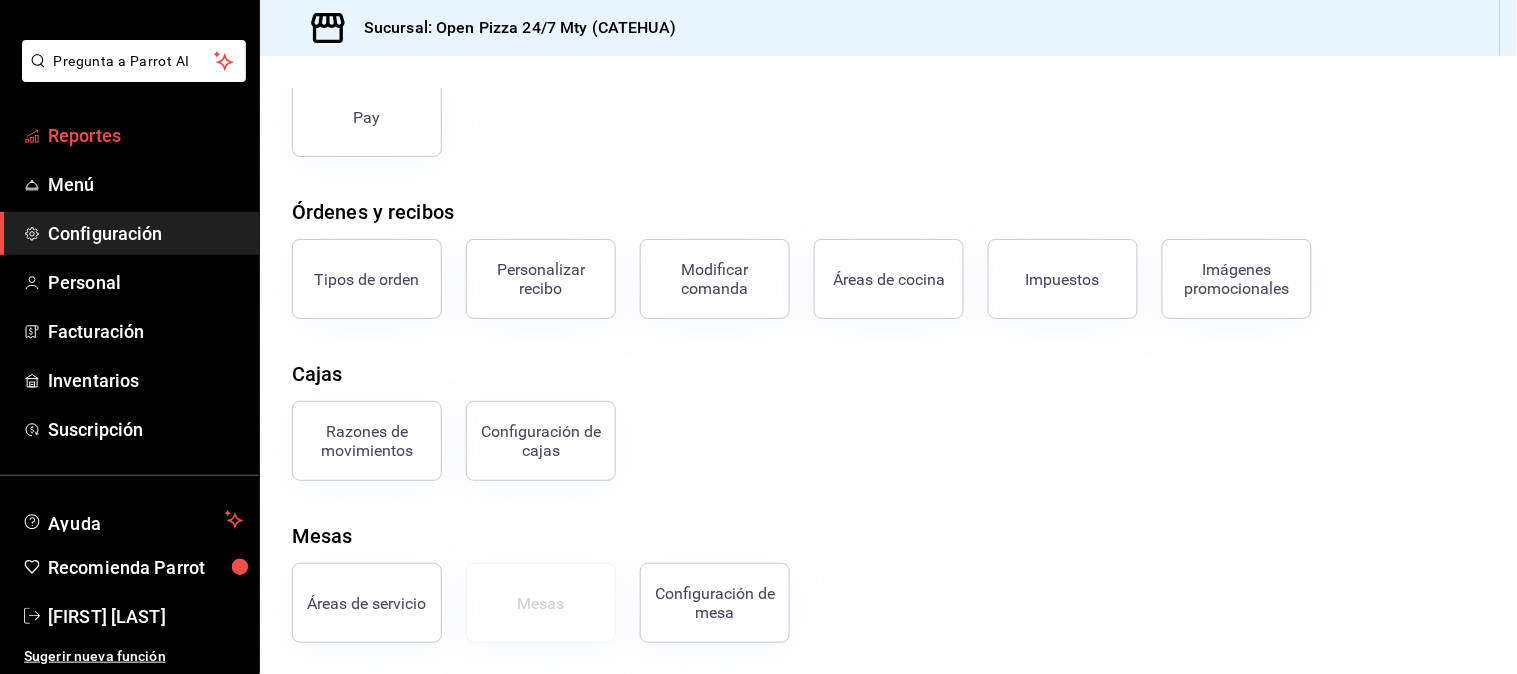click on "Reportes" at bounding box center [145, 135] 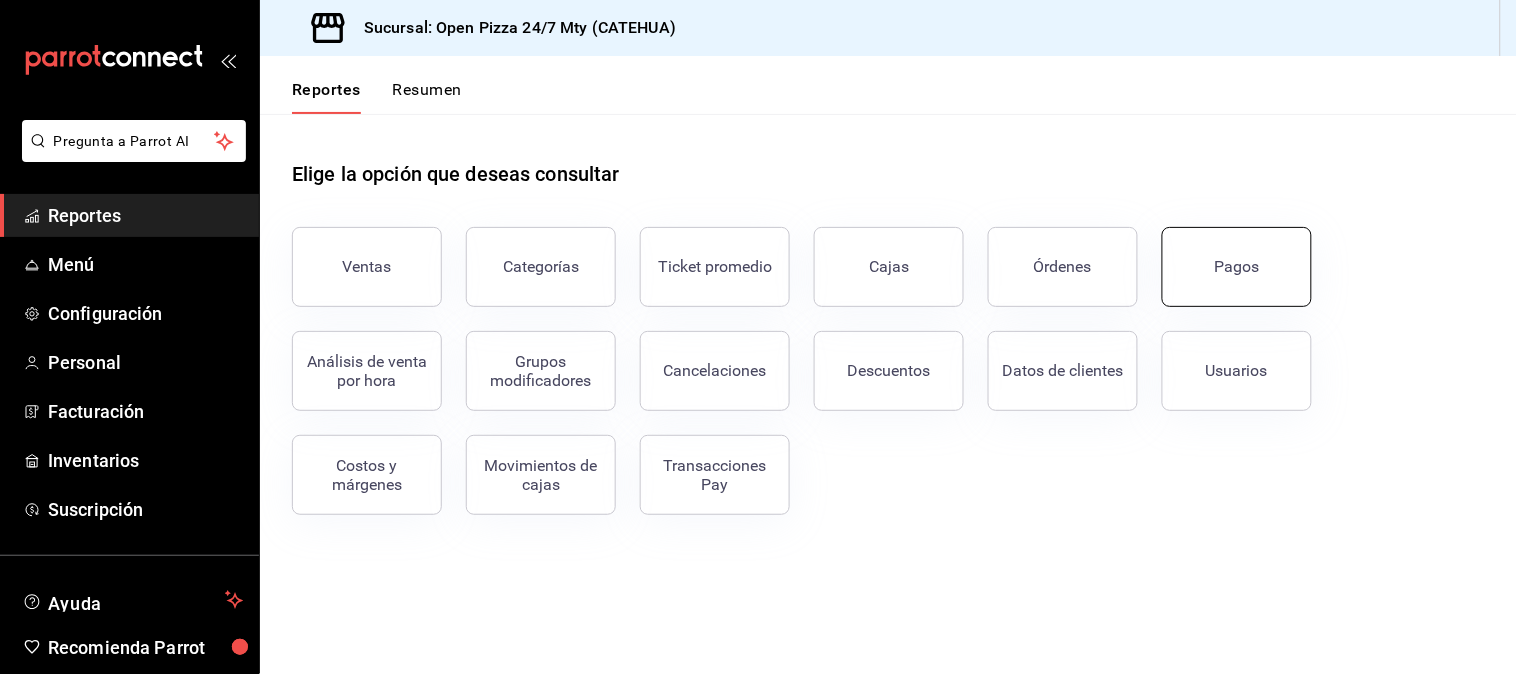 click on "Pagos" at bounding box center (1237, 267) 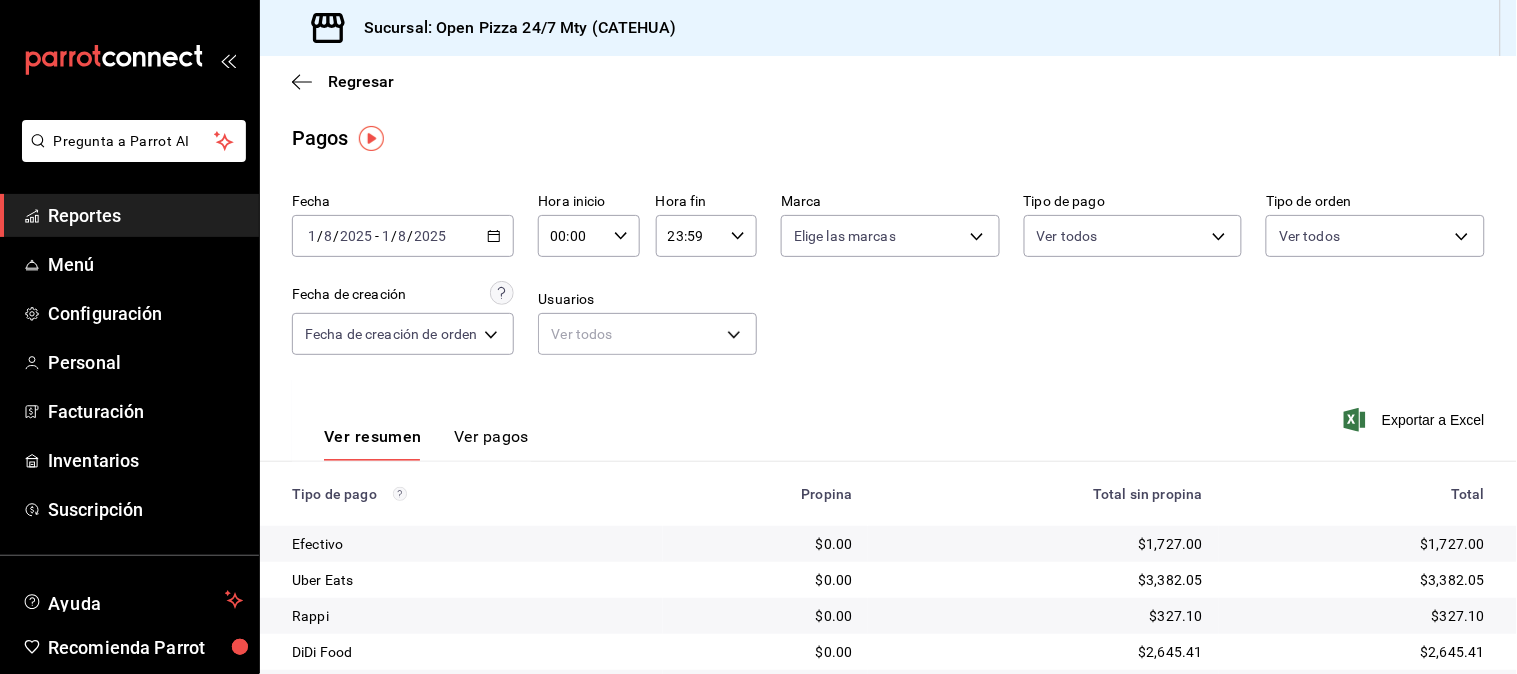 click on "Fecha [DATE] [DATE] - [DATE] [DATE] Hora inicio 00:00 Hora inicio Hora fin 23:59 Hora fin Marca Elige las marcas Tipo de pago Ver todos Tipo de orden Ver todos Fecha de creación   Fecha de creación de orden ORDER Usuarios Ver todos null" at bounding box center [888, 282] 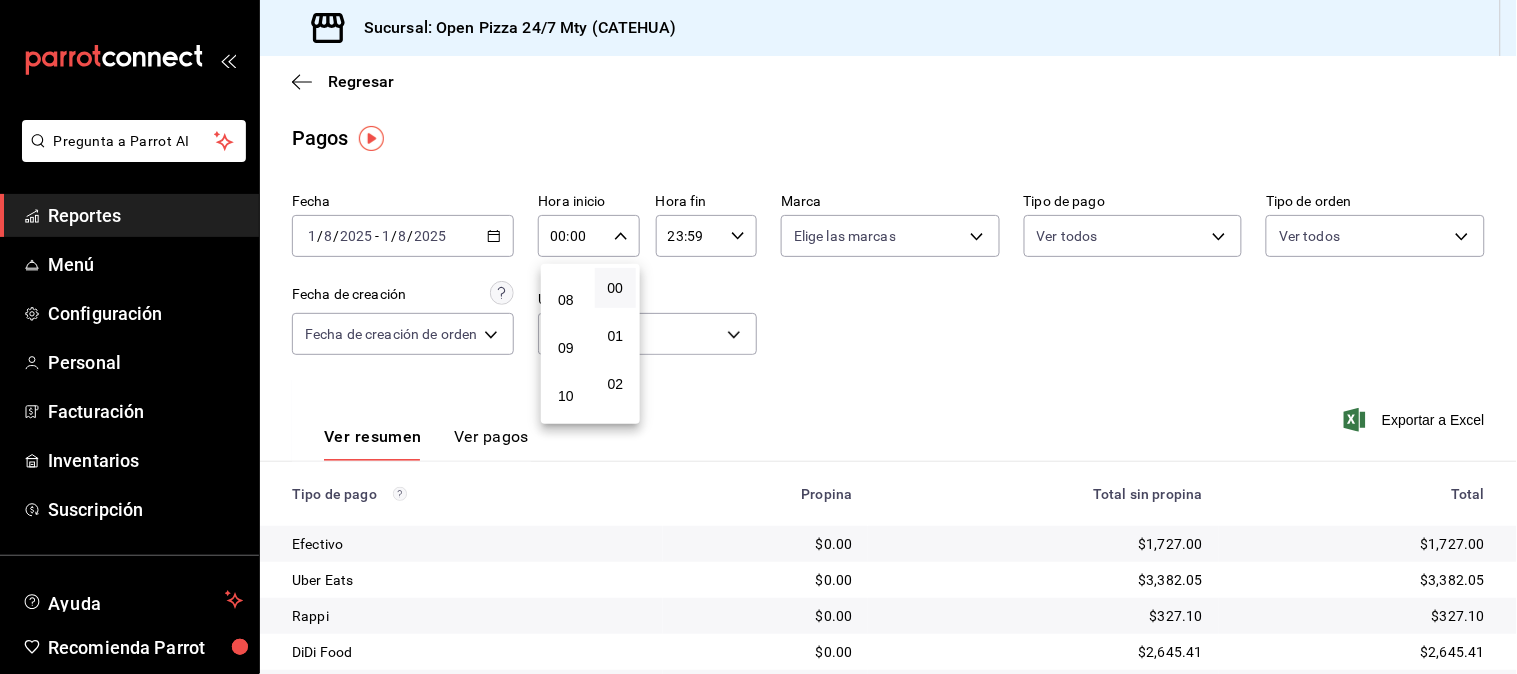 scroll, scrollTop: 444, scrollLeft: 0, axis: vertical 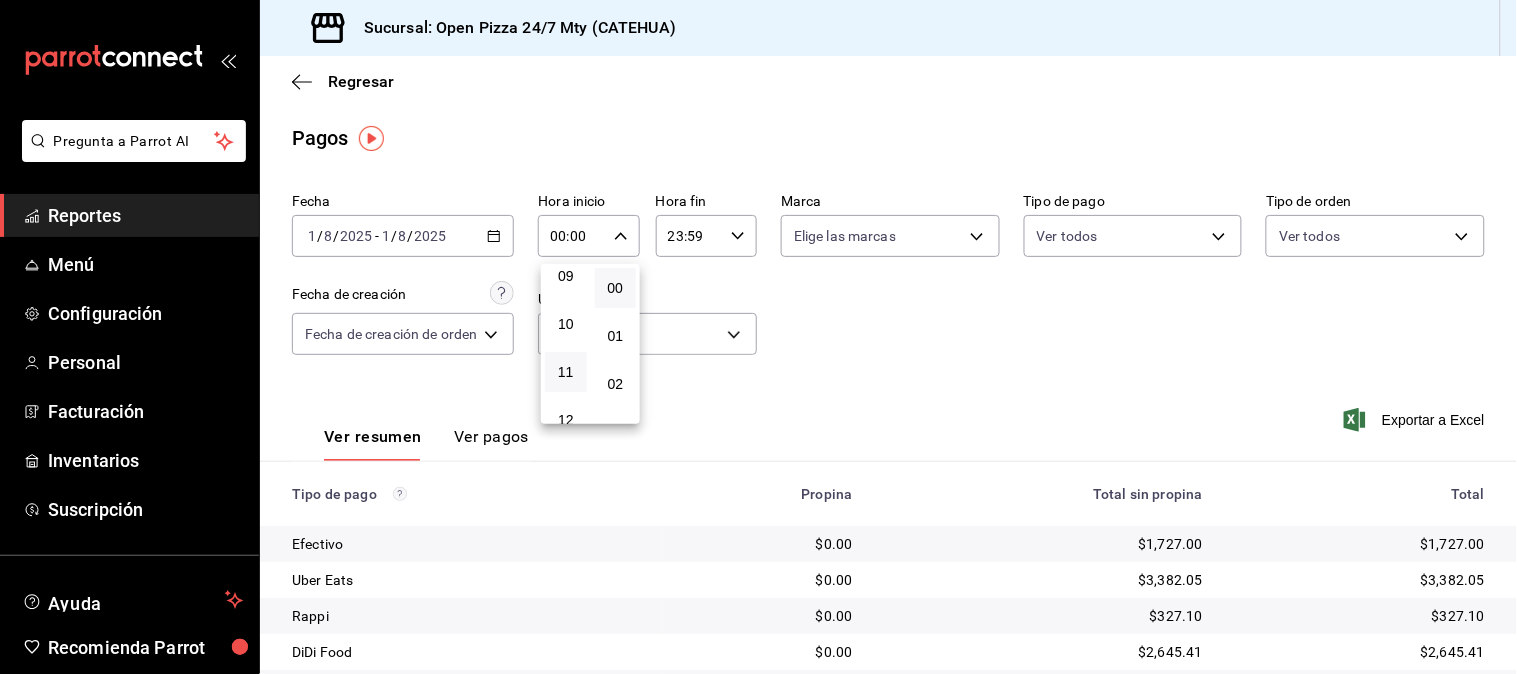 click on "11" at bounding box center (566, 372) 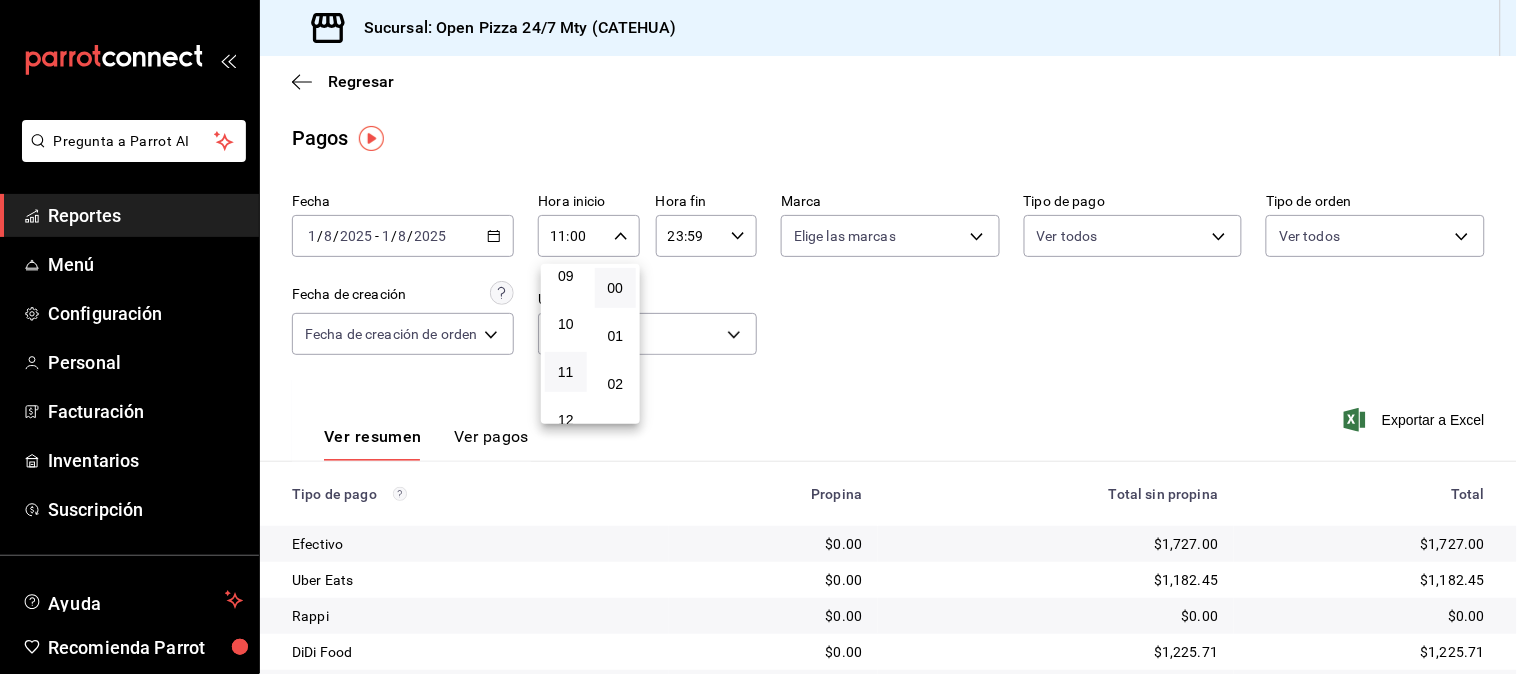 click at bounding box center [758, 337] 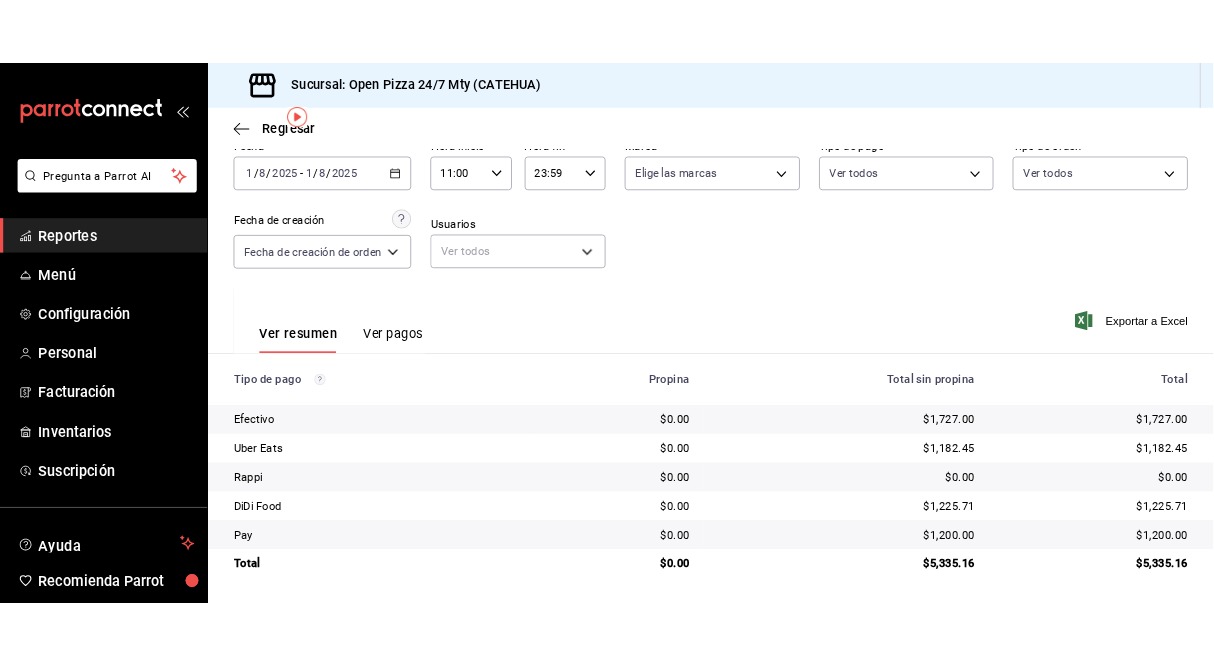 scroll, scrollTop: 101, scrollLeft: 0, axis: vertical 